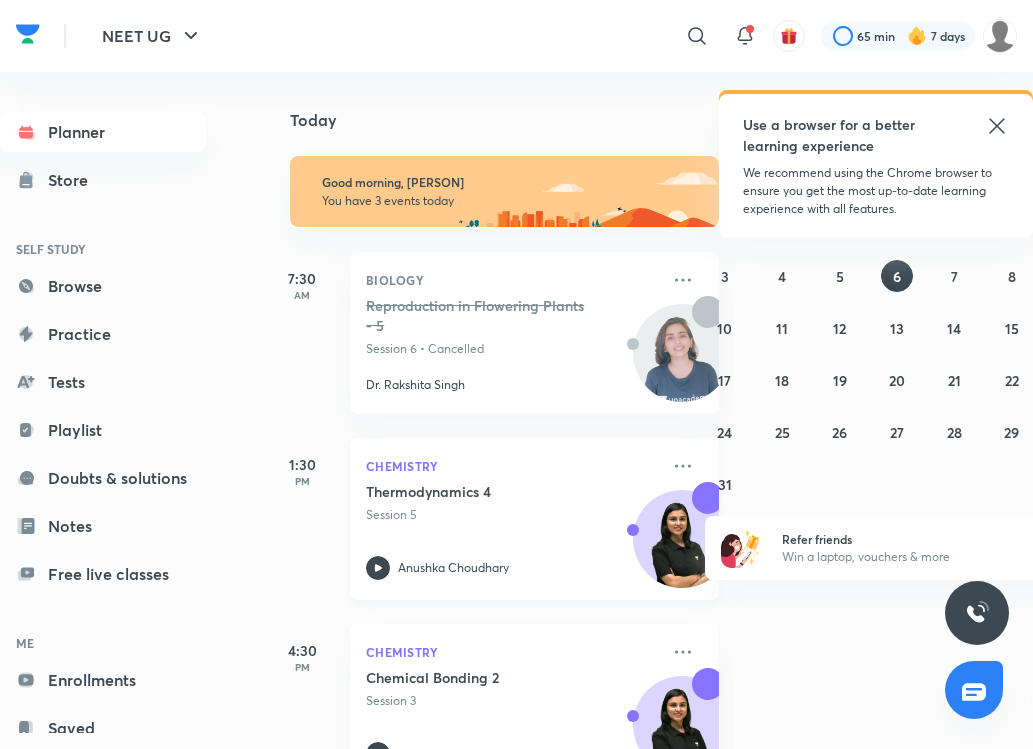 scroll, scrollTop: 0, scrollLeft: 0, axis: both 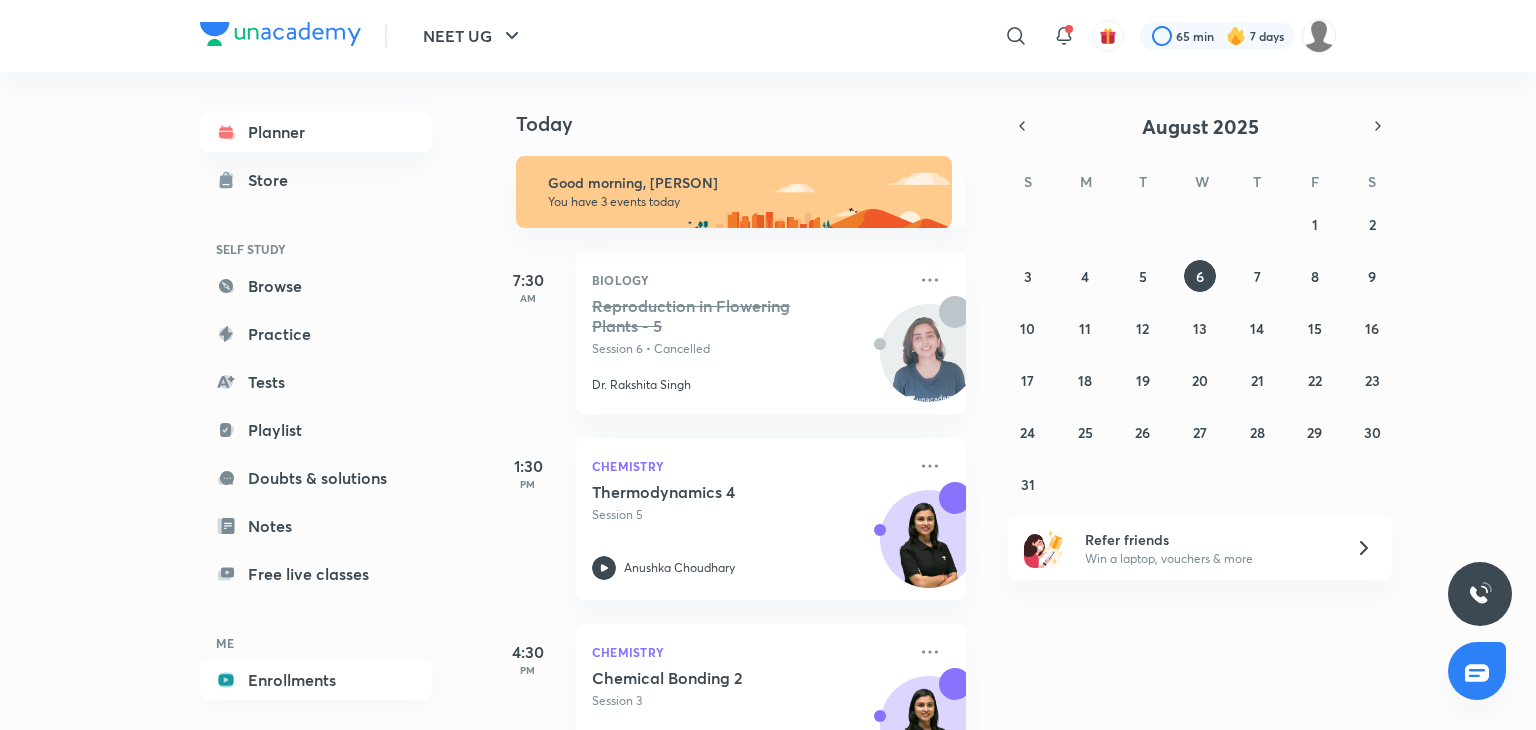 click on "Enrollments" at bounding box center (316, 680) 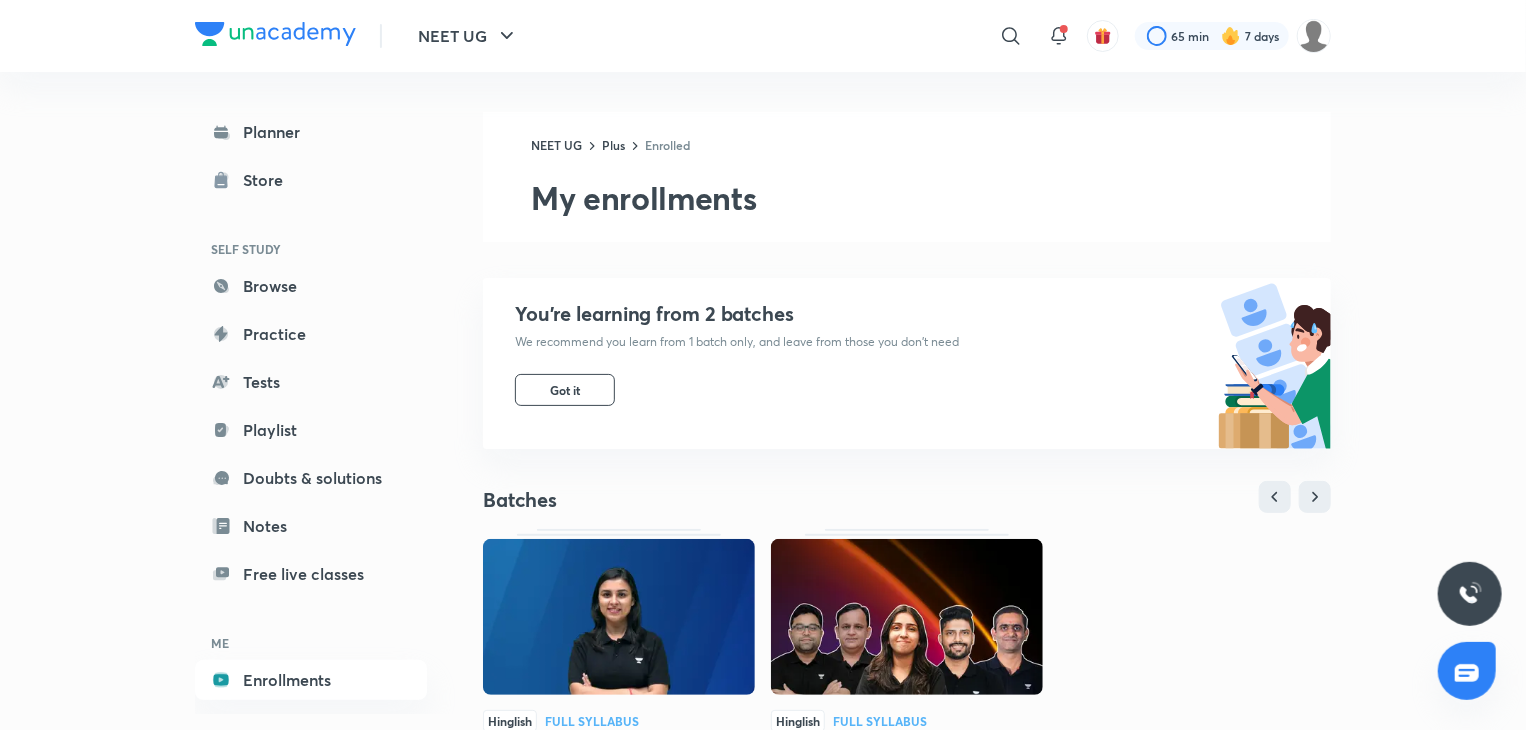 click at bounding box center [907, 617] 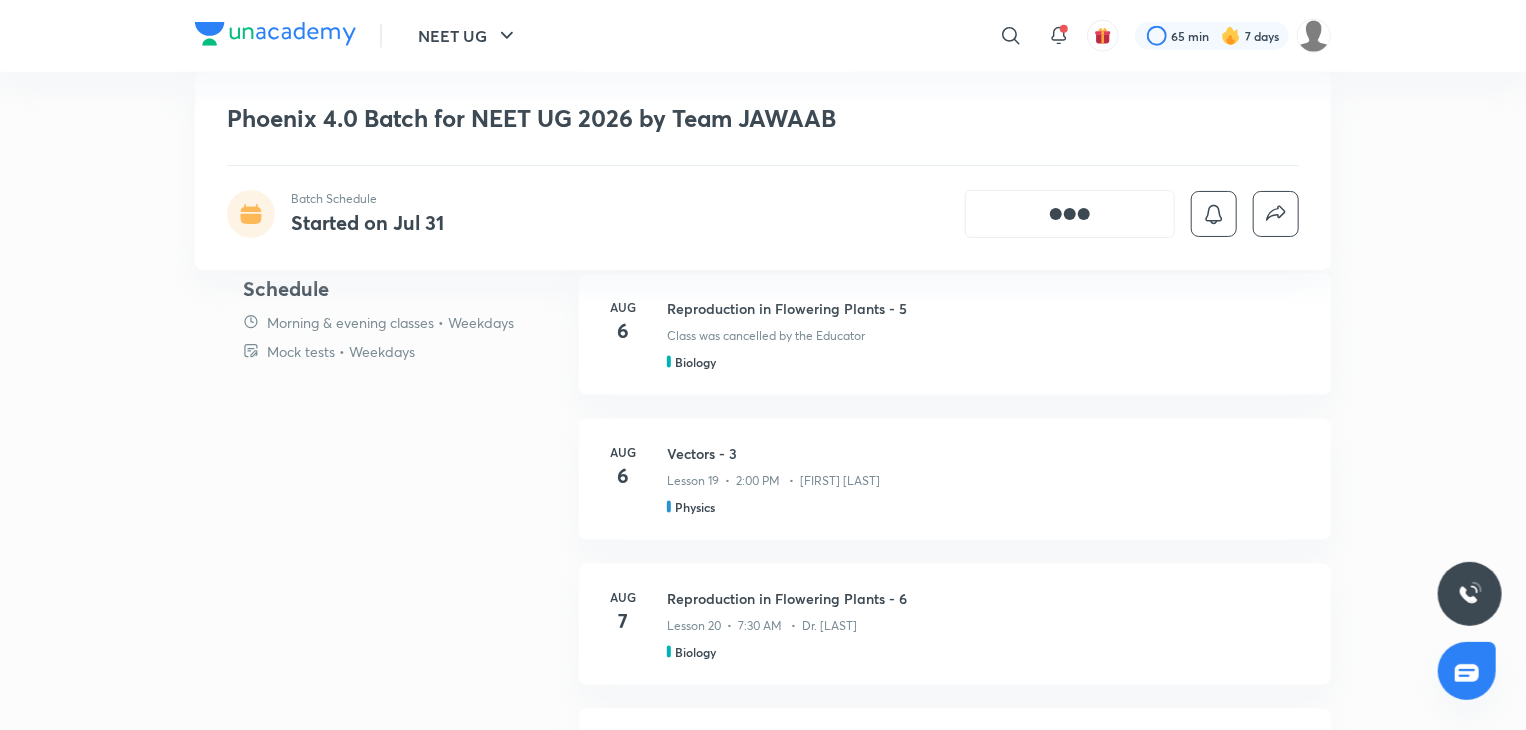 scroll, scrollTop: 0, scrollLeft: 0, axis: both 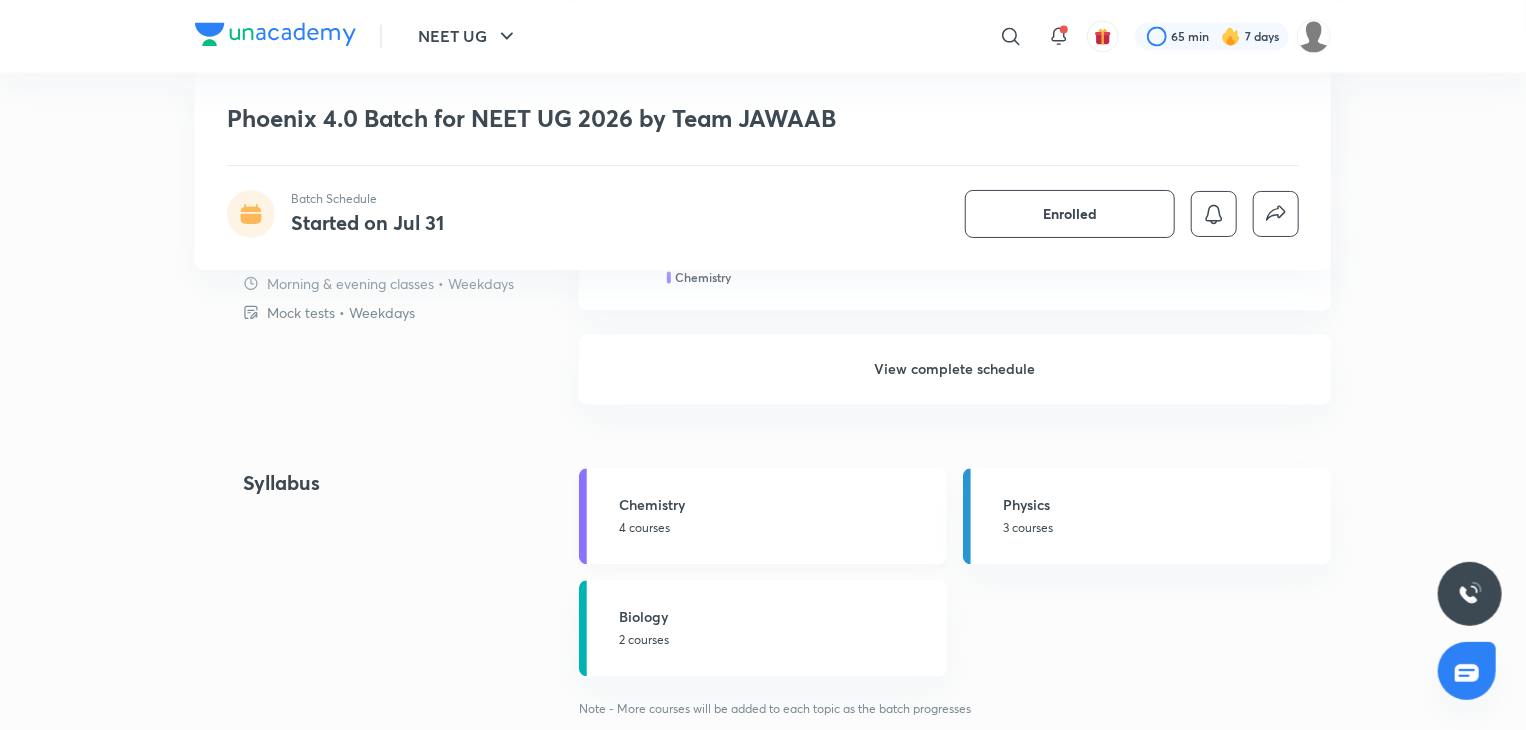click on "View complete schedule" at bounding box center [955, 369] 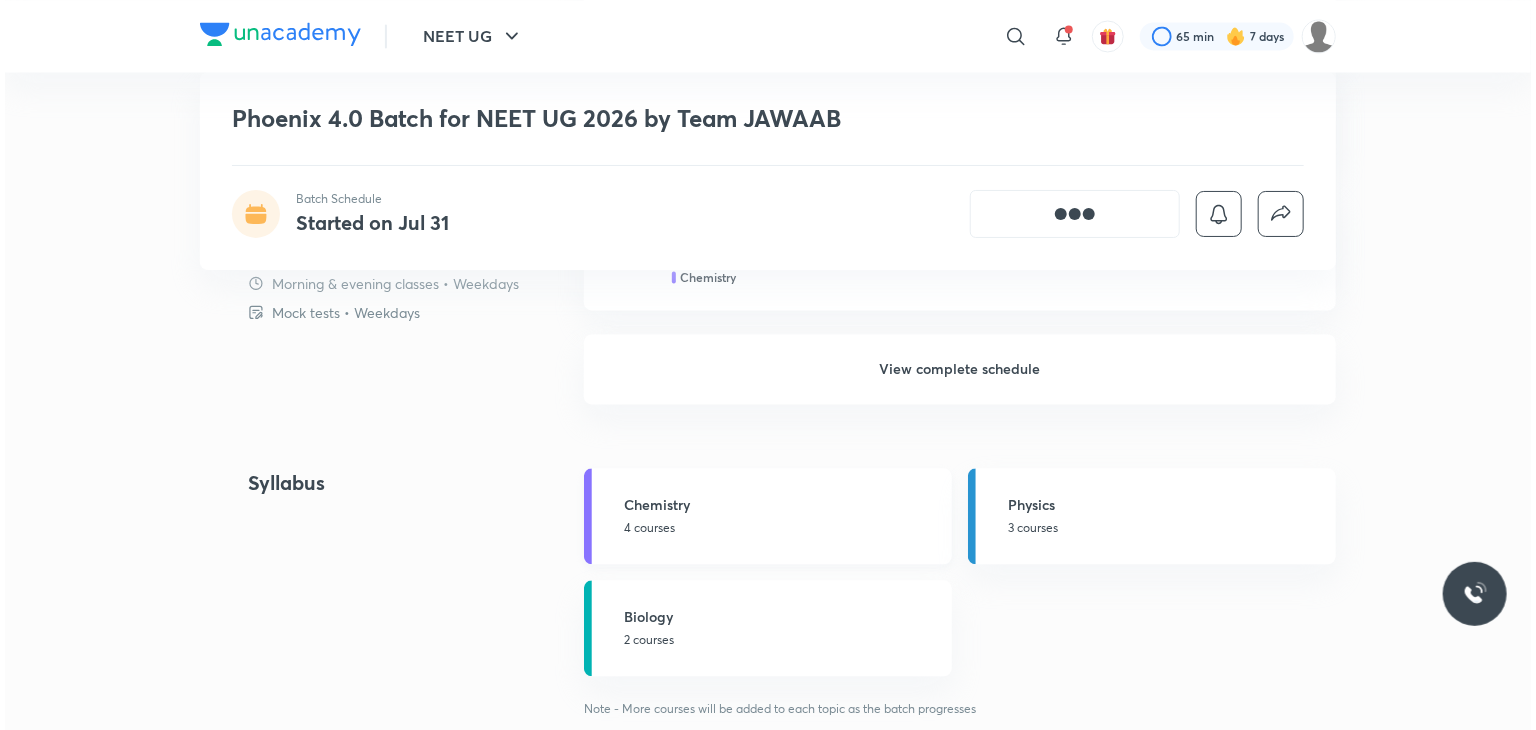 scroll, scrollTop: 0, scrollLeft: 0, axis: both 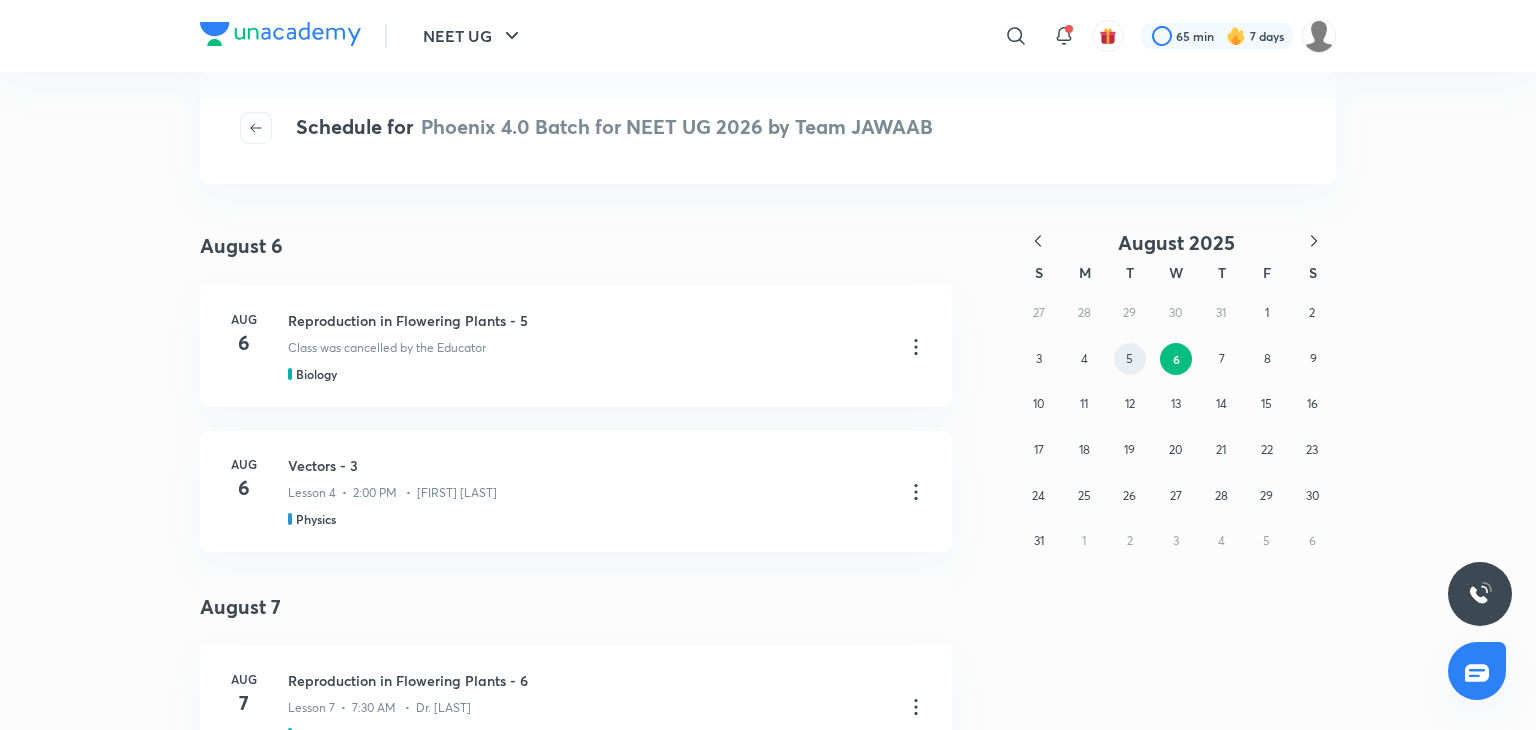 click on "5" at bounding box center (1130, 359) 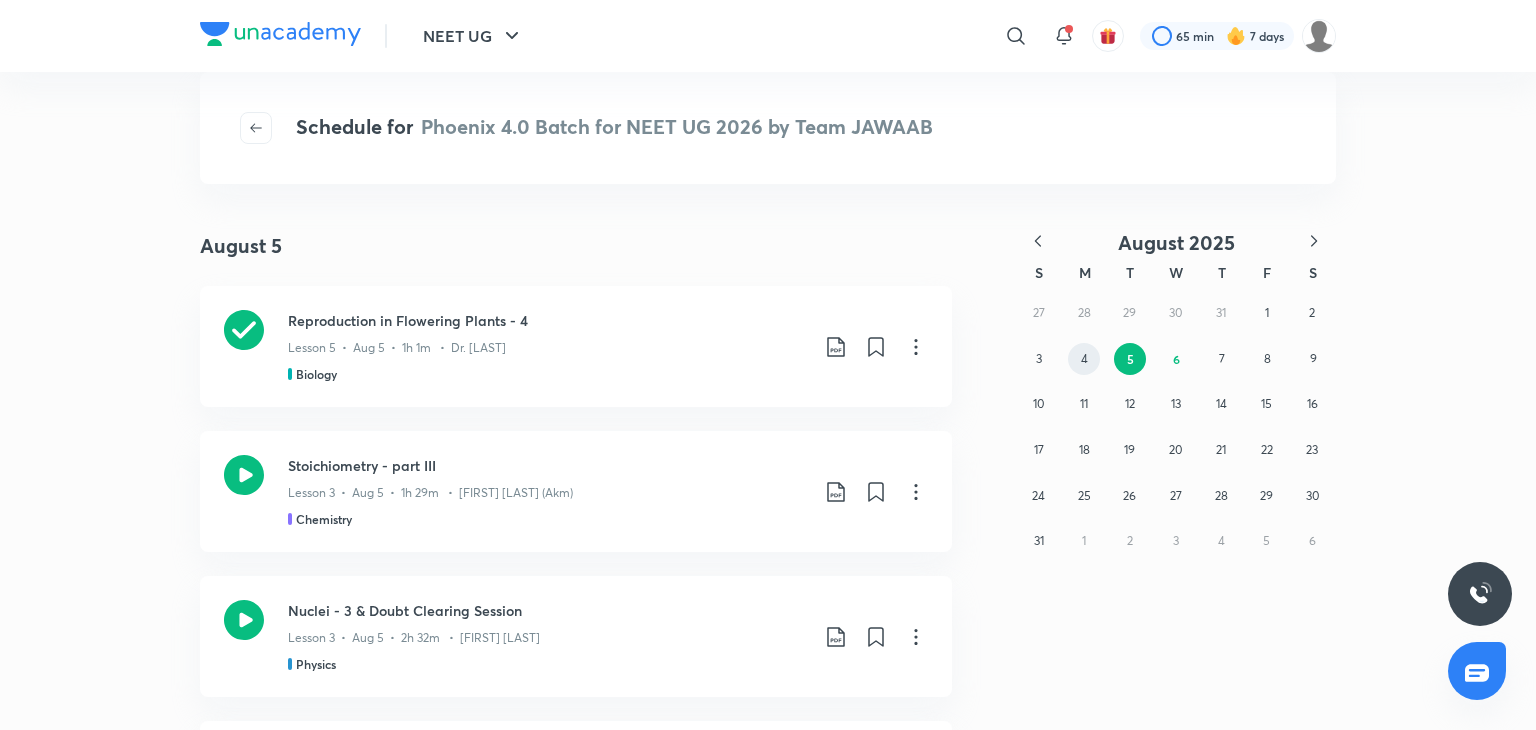 click on "4" at bounding box center [1084, 359] 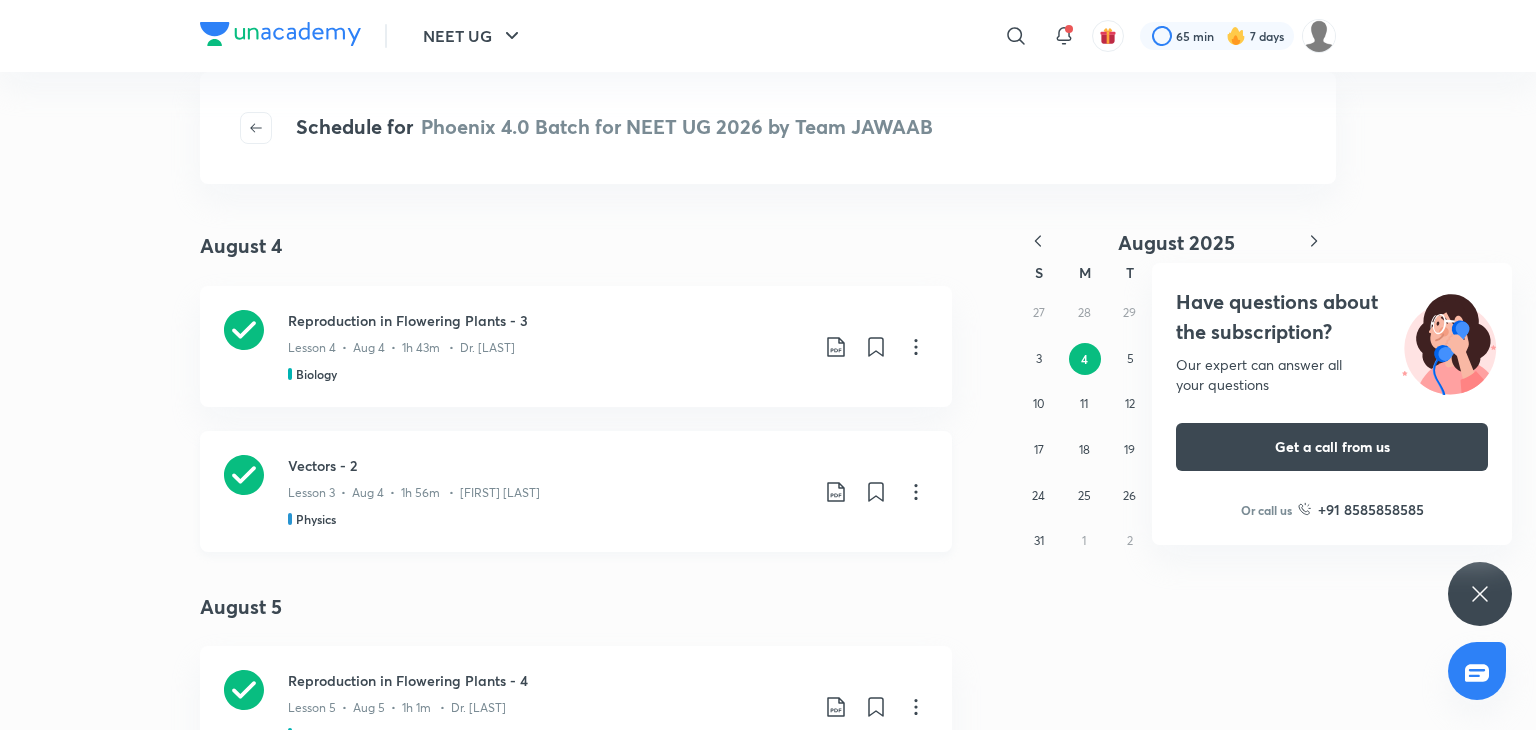click 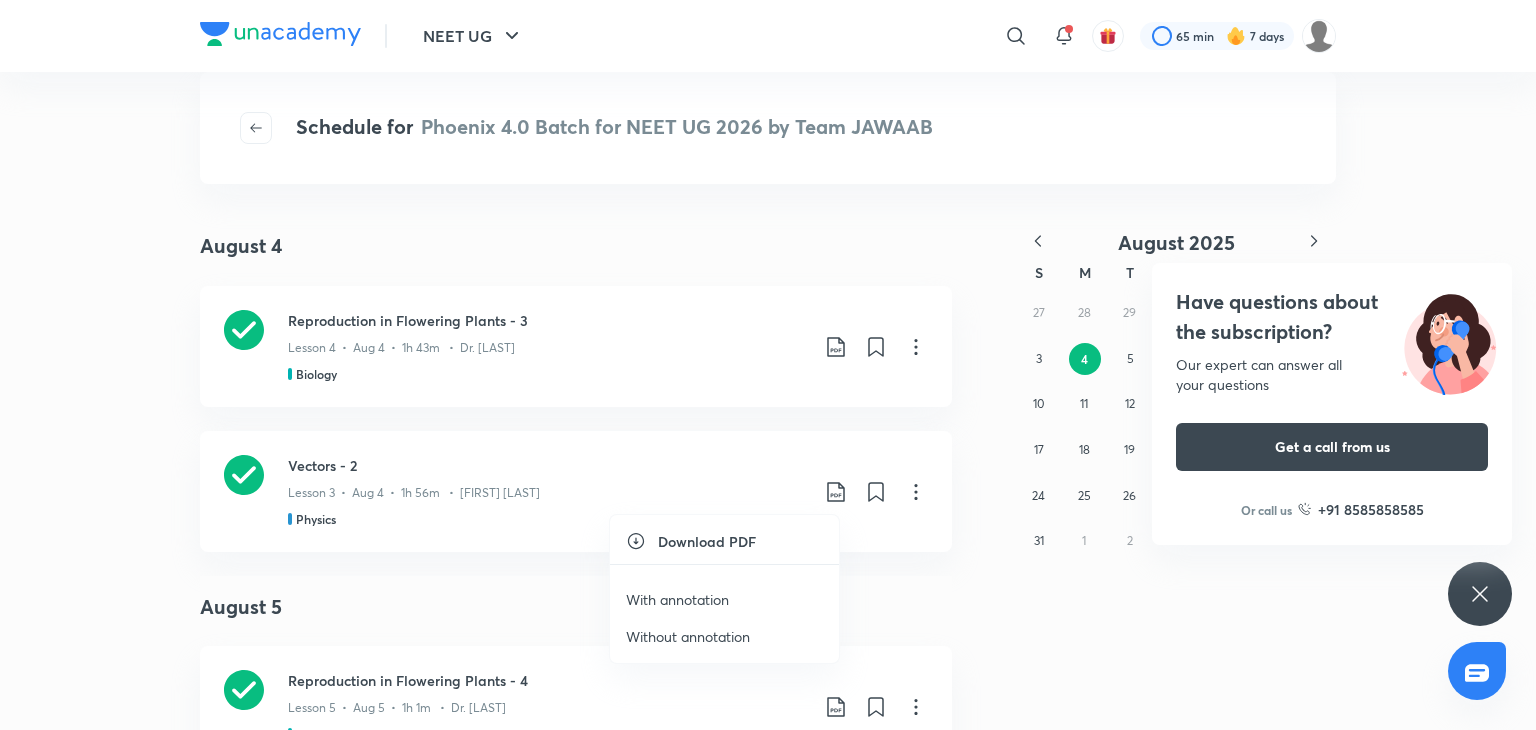 click on "With annotation" at bounding box center [724, 599] 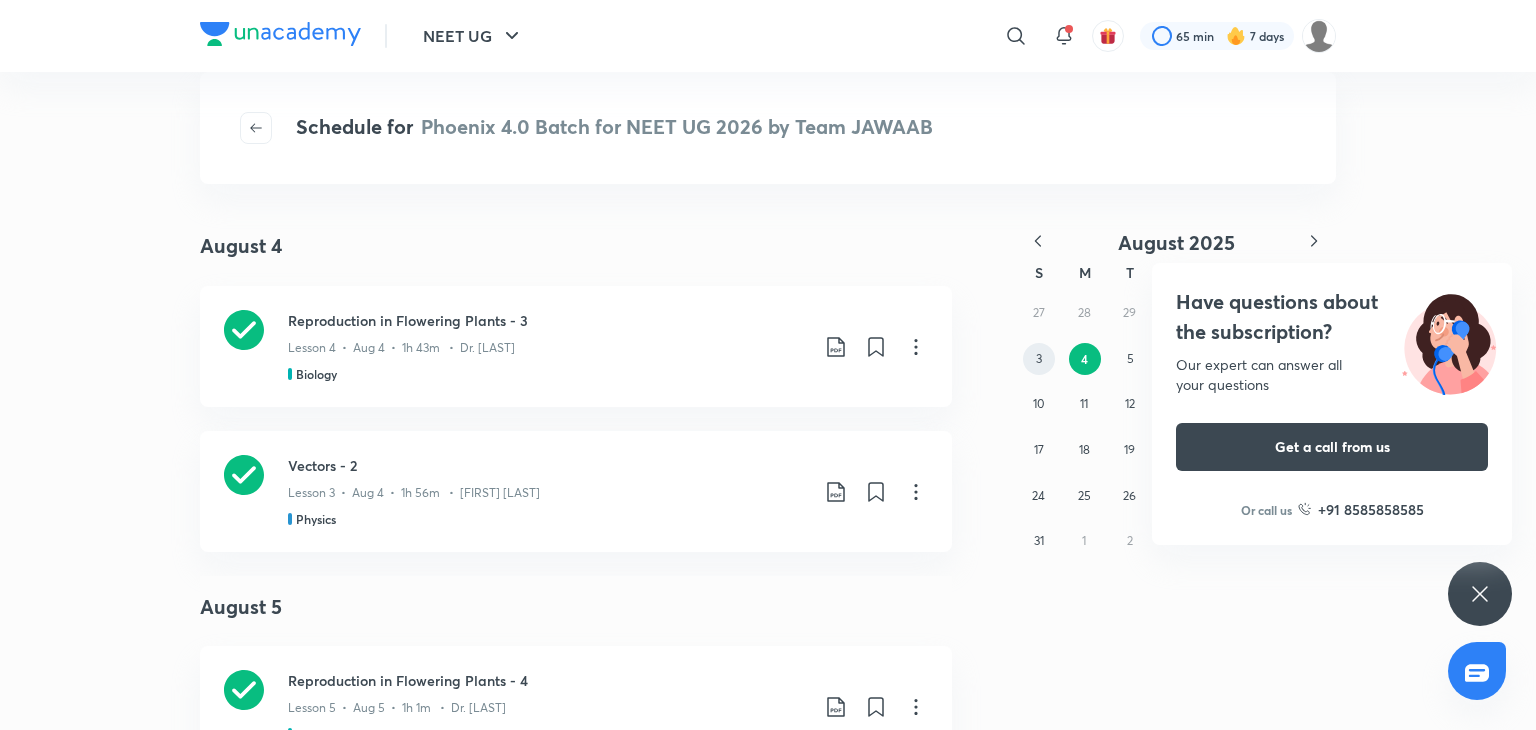 click on "3" at bounding box center (1039, 359) 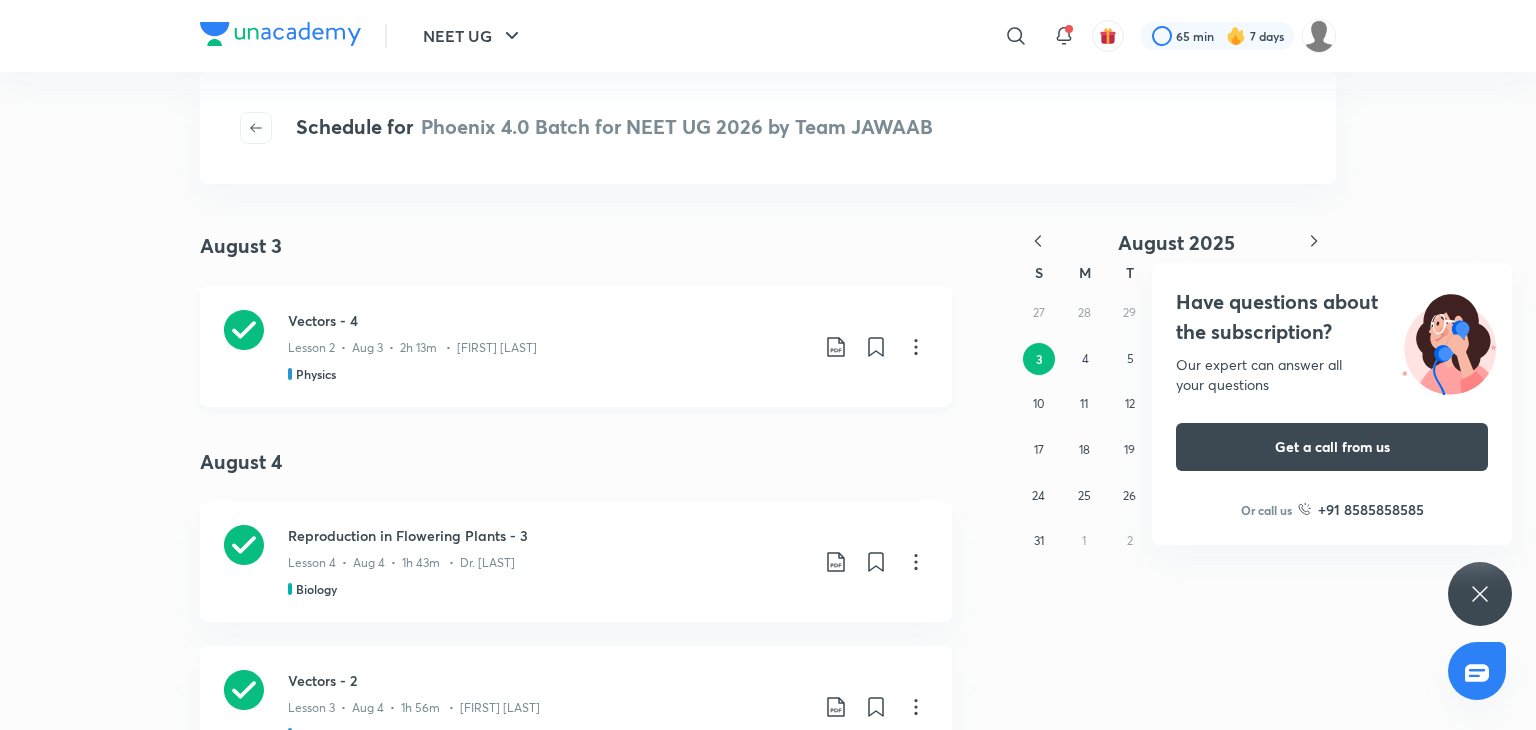 click 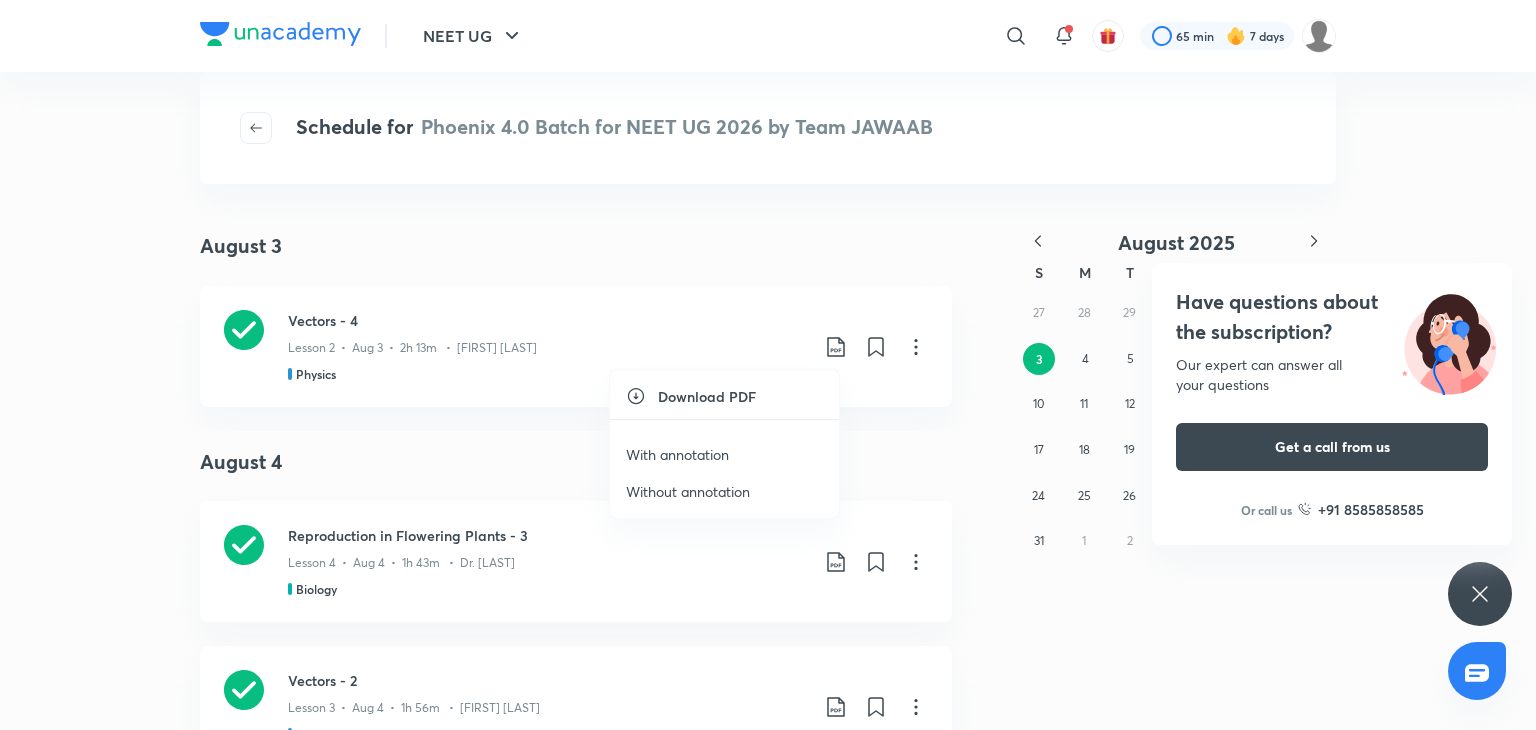 click at bounding box center [768, 365] 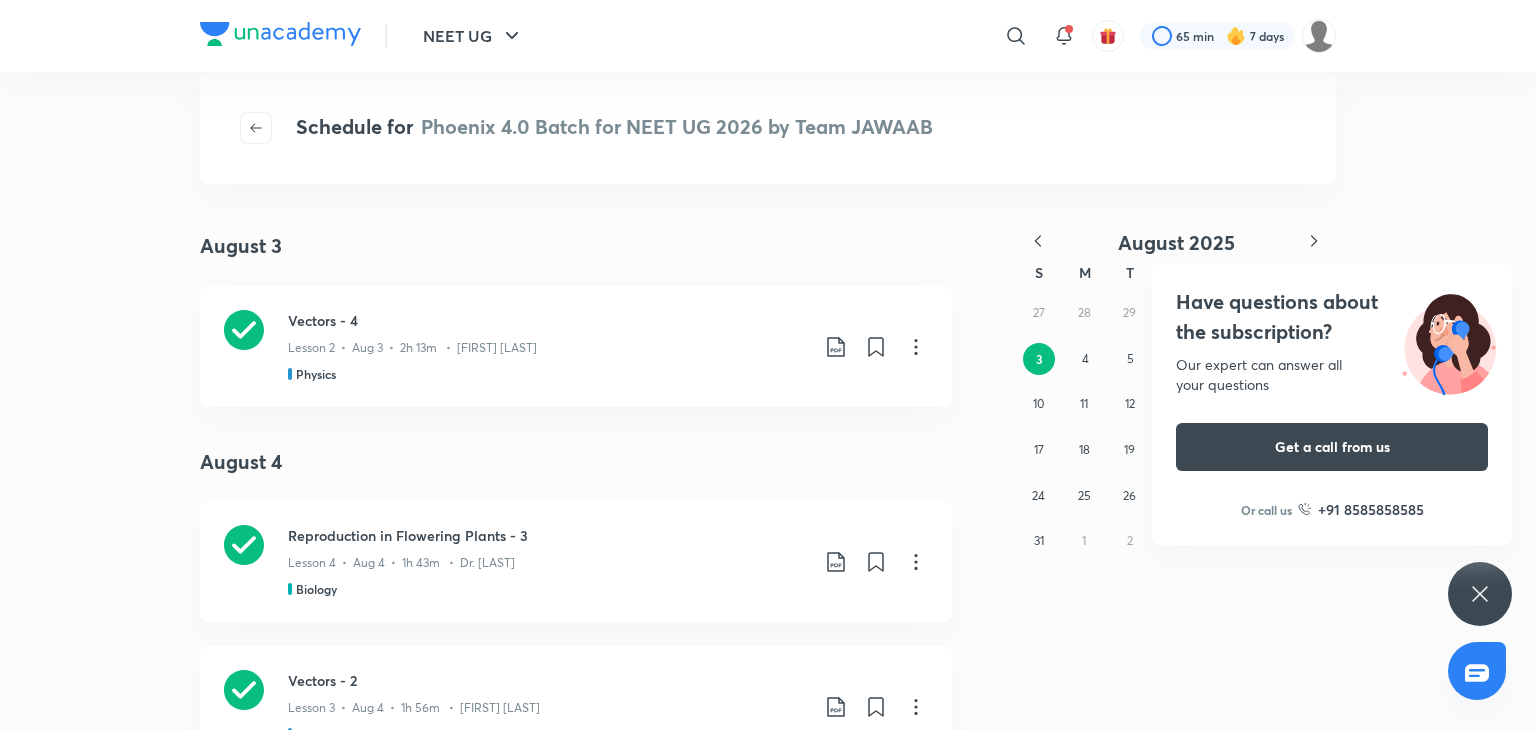 click on "Have questions about the subscription? Our expert can answer all your questions Get a call from us Or call us +91 8585858585" at bounding box center (1480, 594) 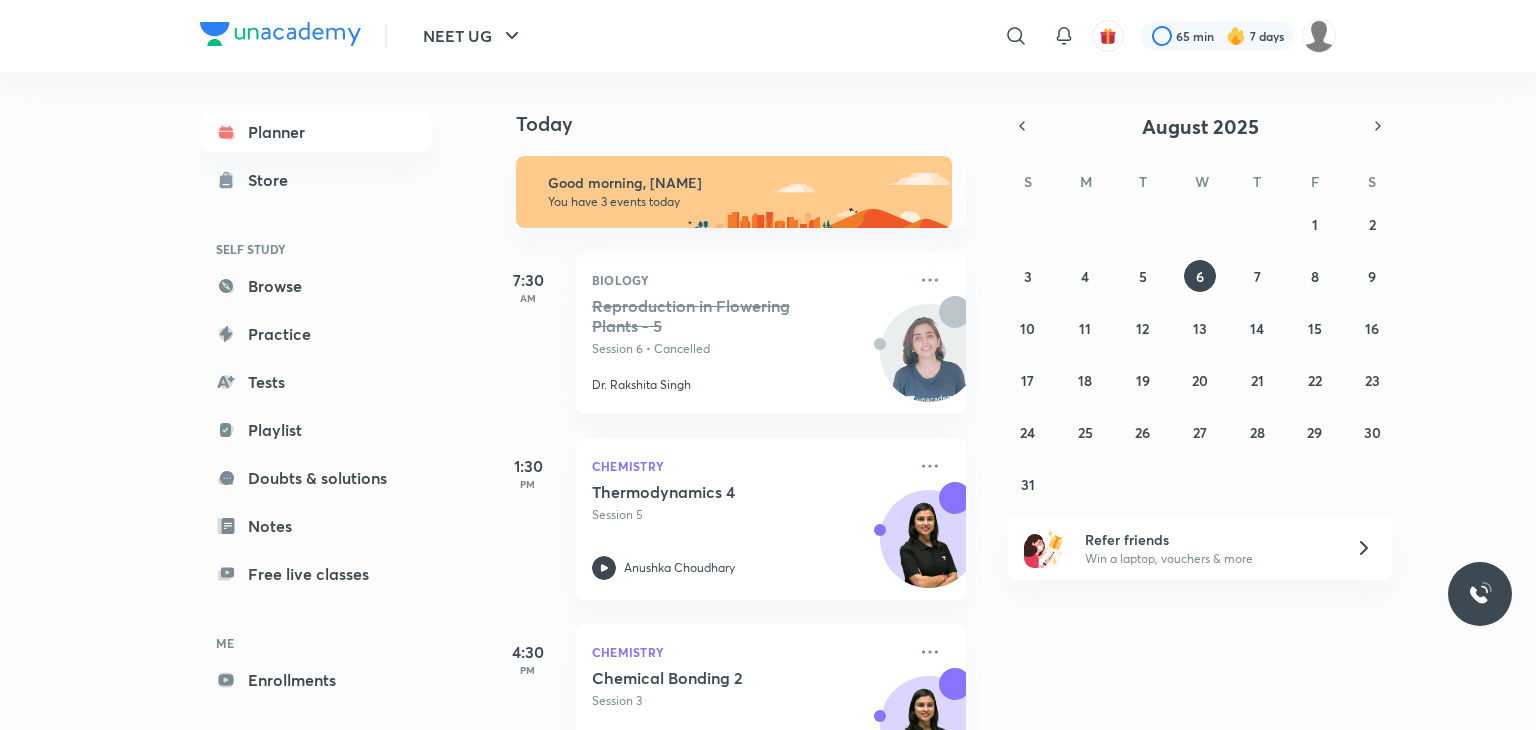 scroll, scrollTop: 0, scrollLeft: 0, axis: both 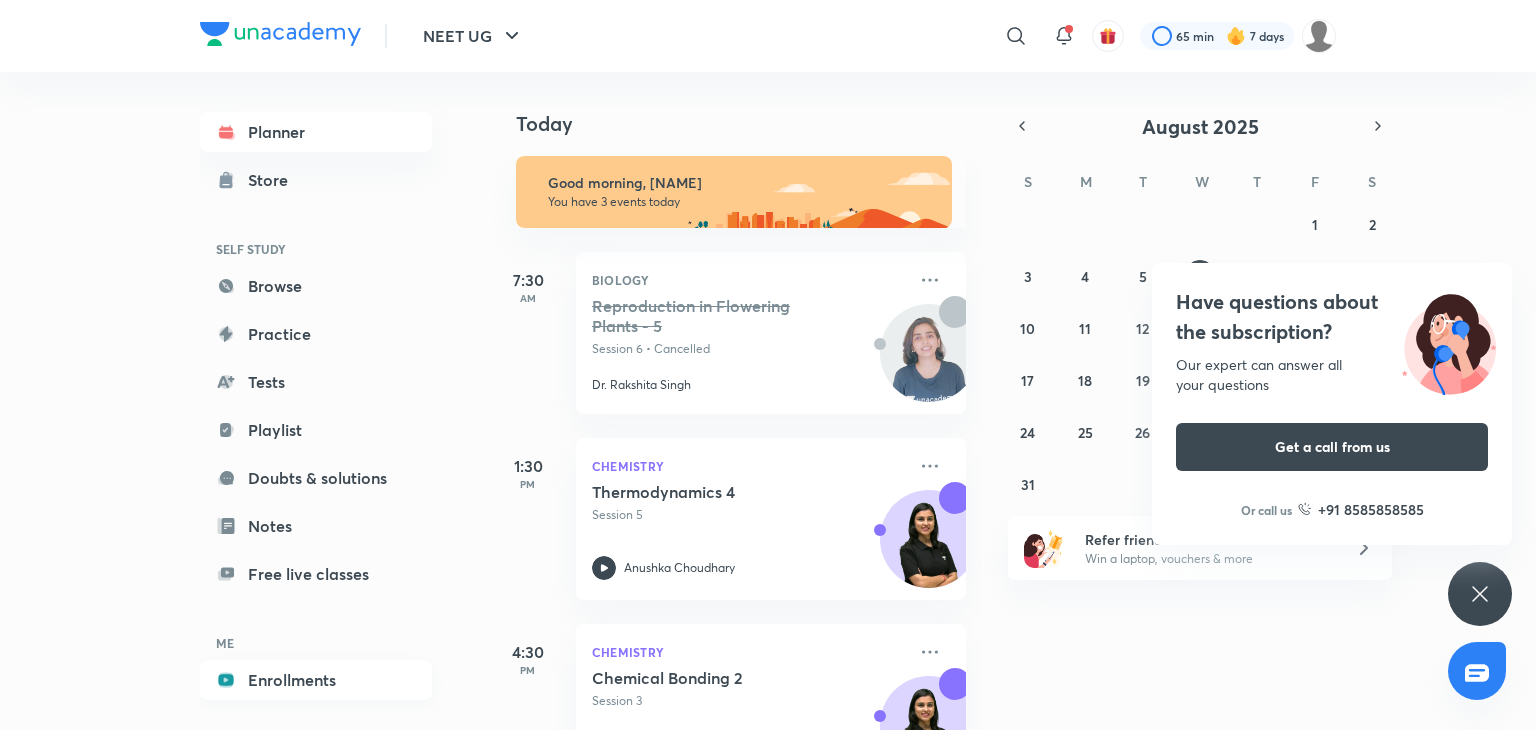 click on "Enrollments" at bounding box center (316, 680) 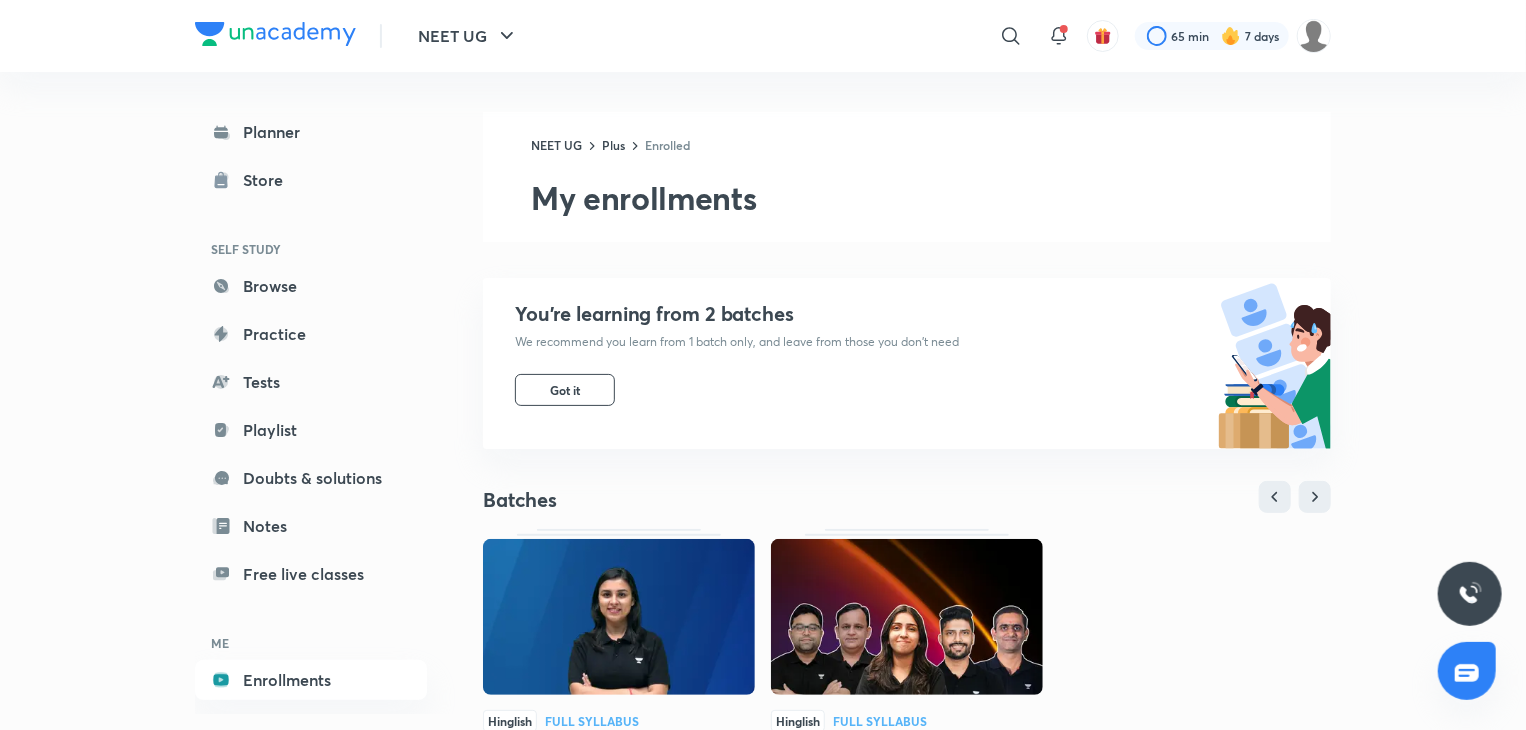 click at bounding box center (907, 617) 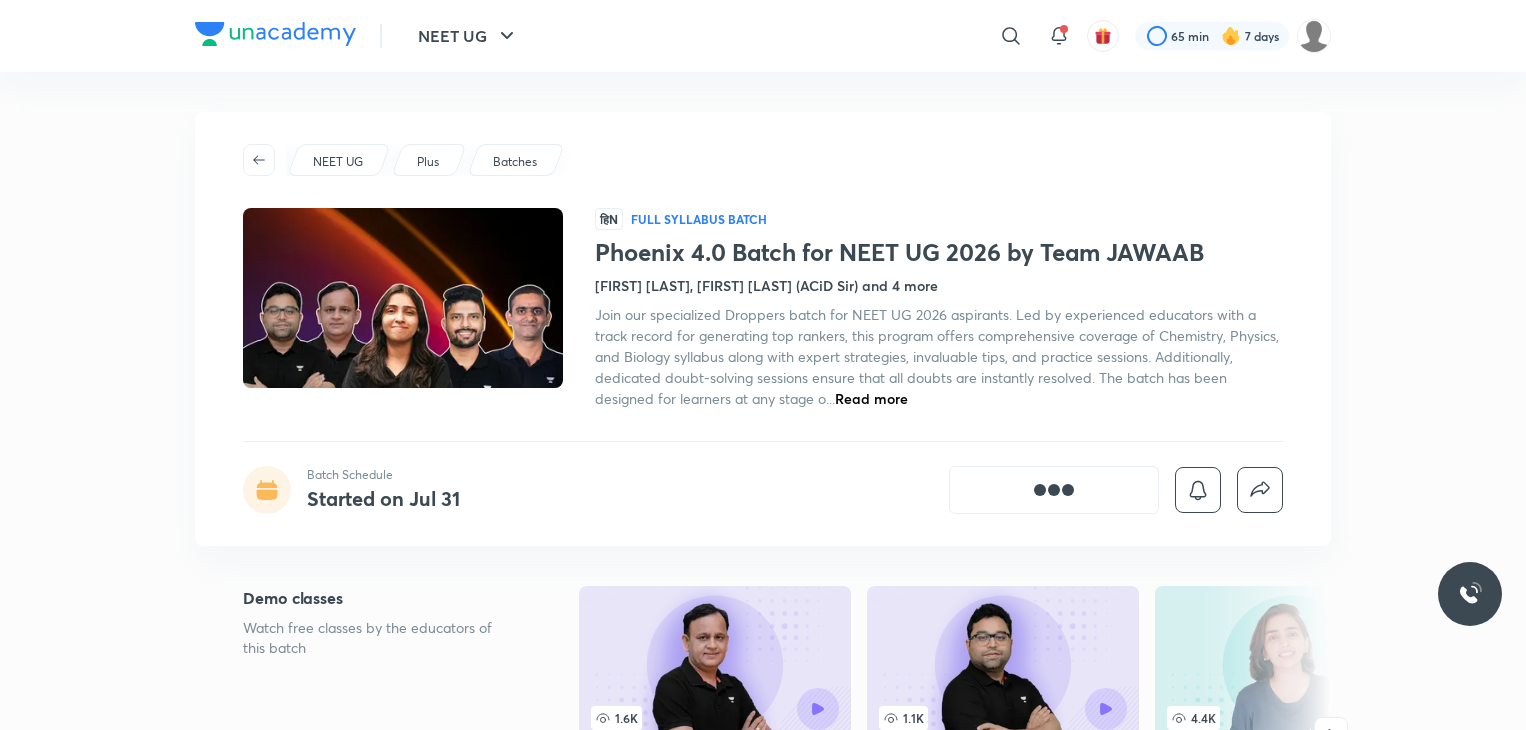 scroll, scrollTop: 0, scrollLeft: 0, axis: both 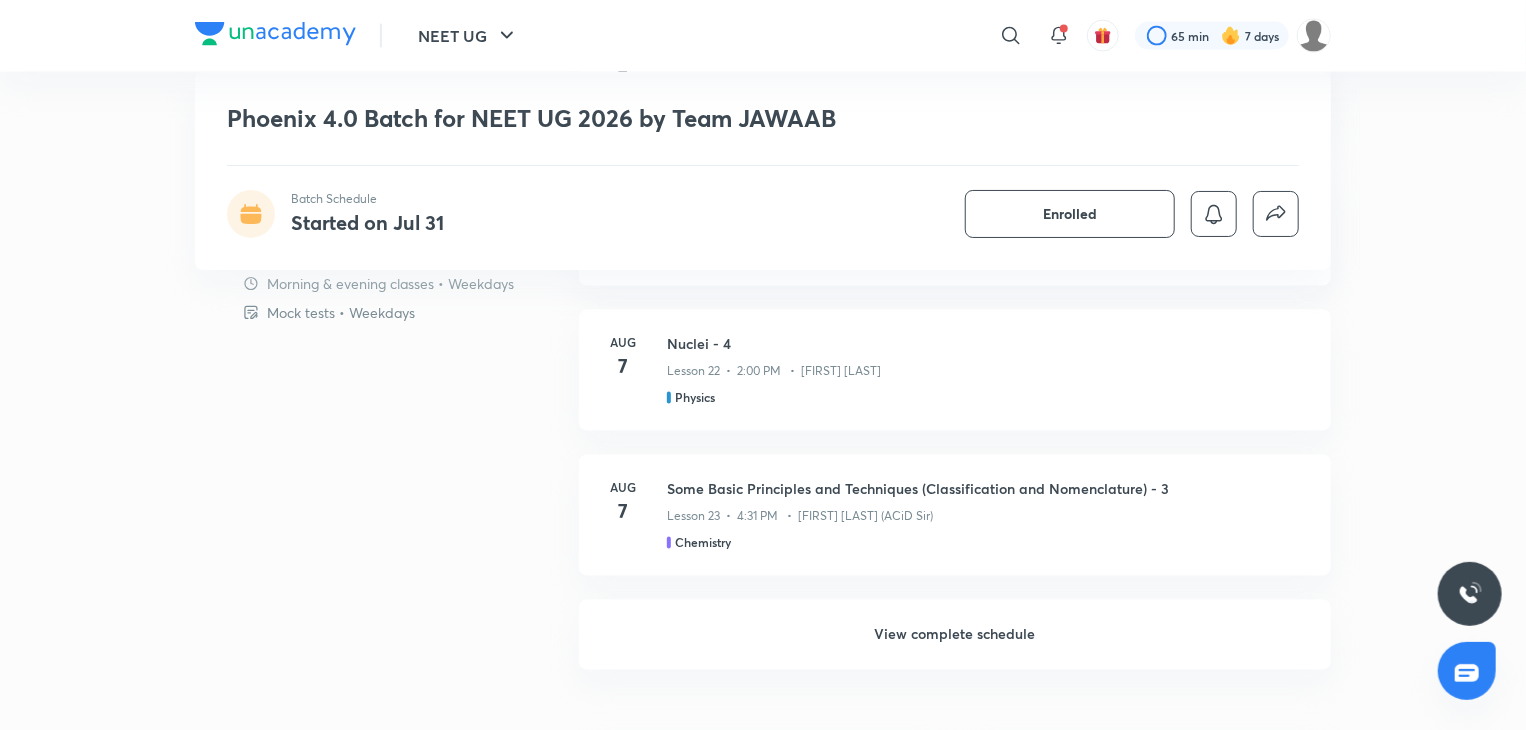 click on "View complete schedule" at bounding box center [955, 635] 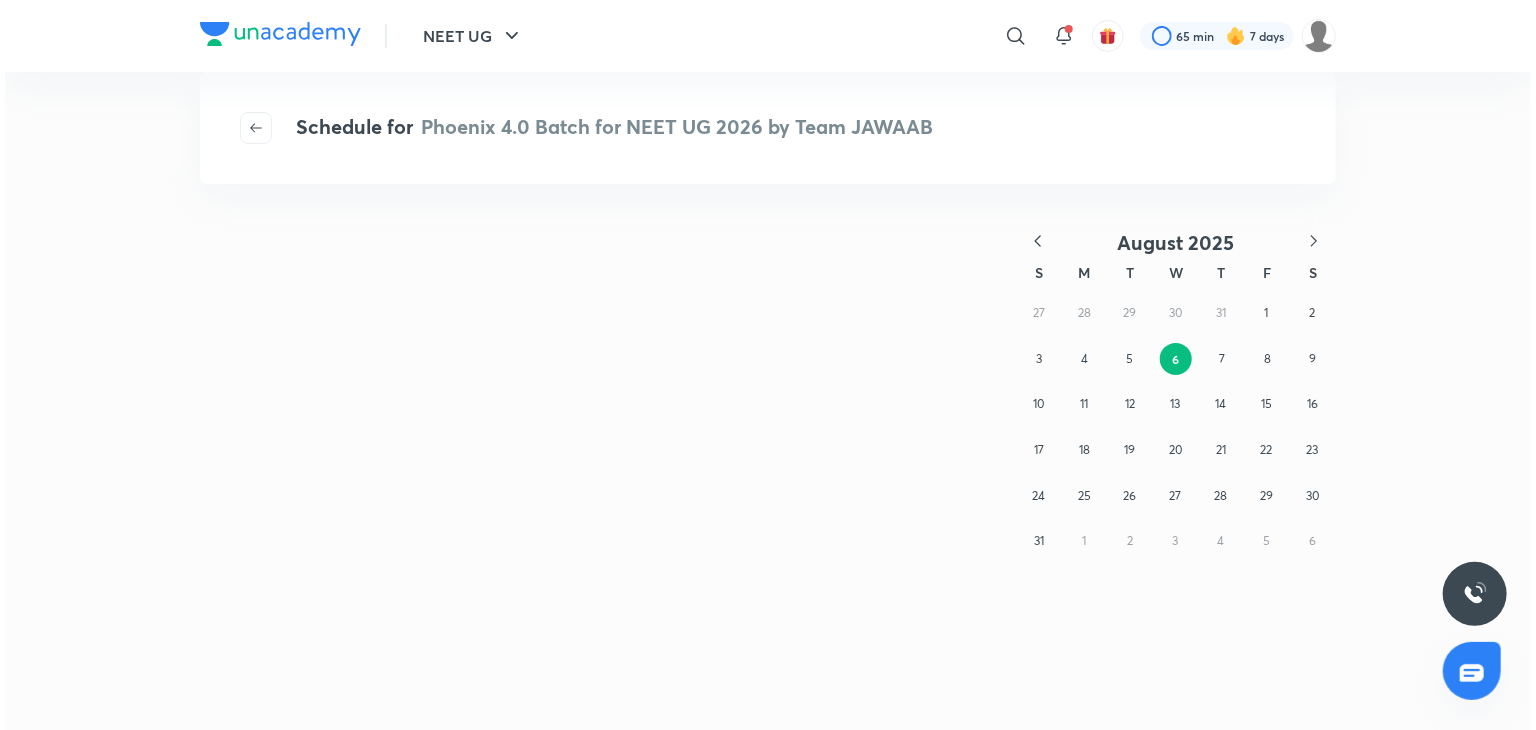 scroll, scrollTop: 0, scrollLeft: 0, axis: both 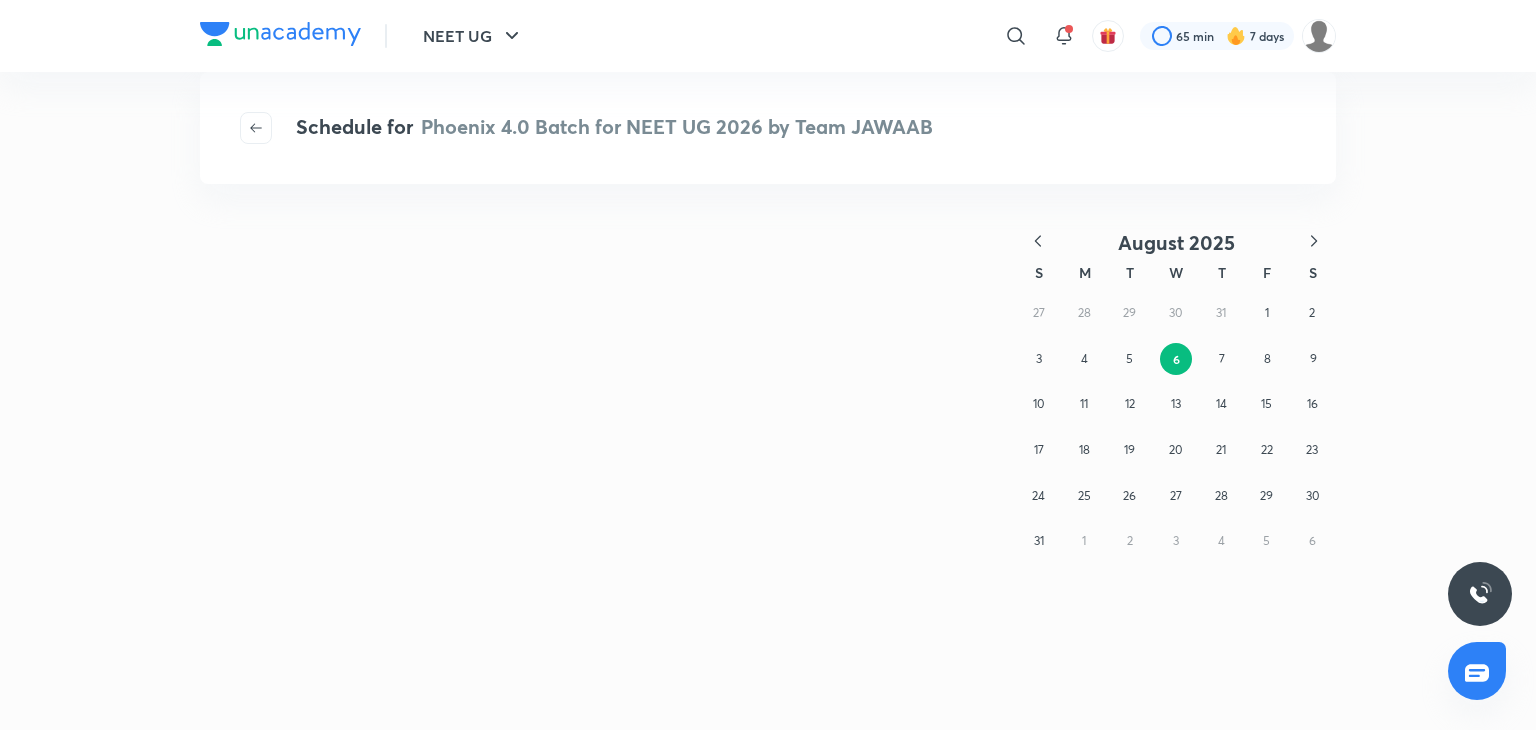 click on "August 2025 S M T W T F S 27 28 29 30 31 1 2 3 4 5 6 7 8 9 10 11 12 13 14 15 16 17 18 19 20 21 22 23 24 25 26 27 28 29 30 31 1 2 3 4 5 6" at bounding box center [768, 477] 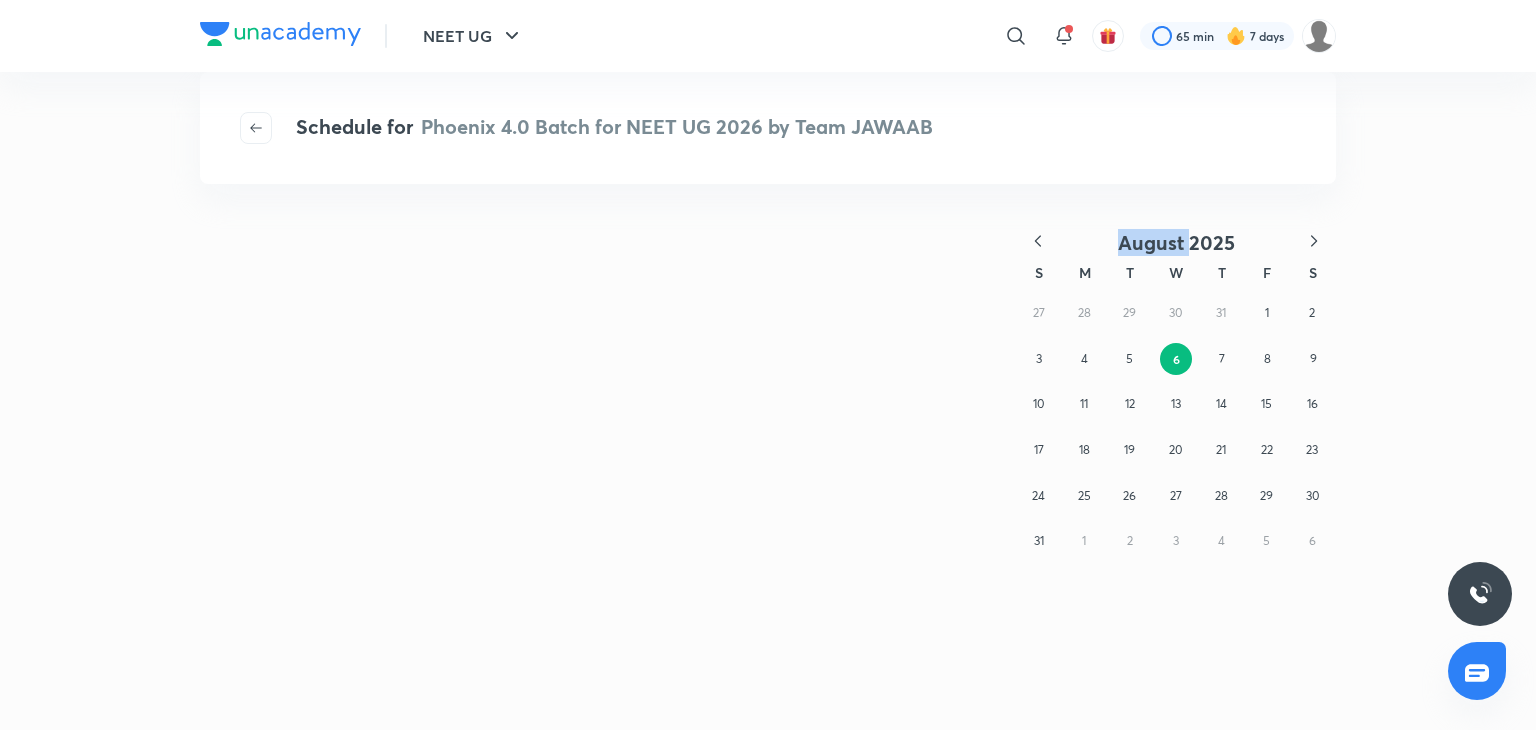 click on "August 2025 S M T W T F S 27 28 29 30 31 1 2 3 4 5 6 7 8 9 10 11 12 13 14 15 16 17 18 19 20 21 22 23 24 25 26 27 28 29 30 31 1 2 3 4 5 6" at bounding box center [768, 477] 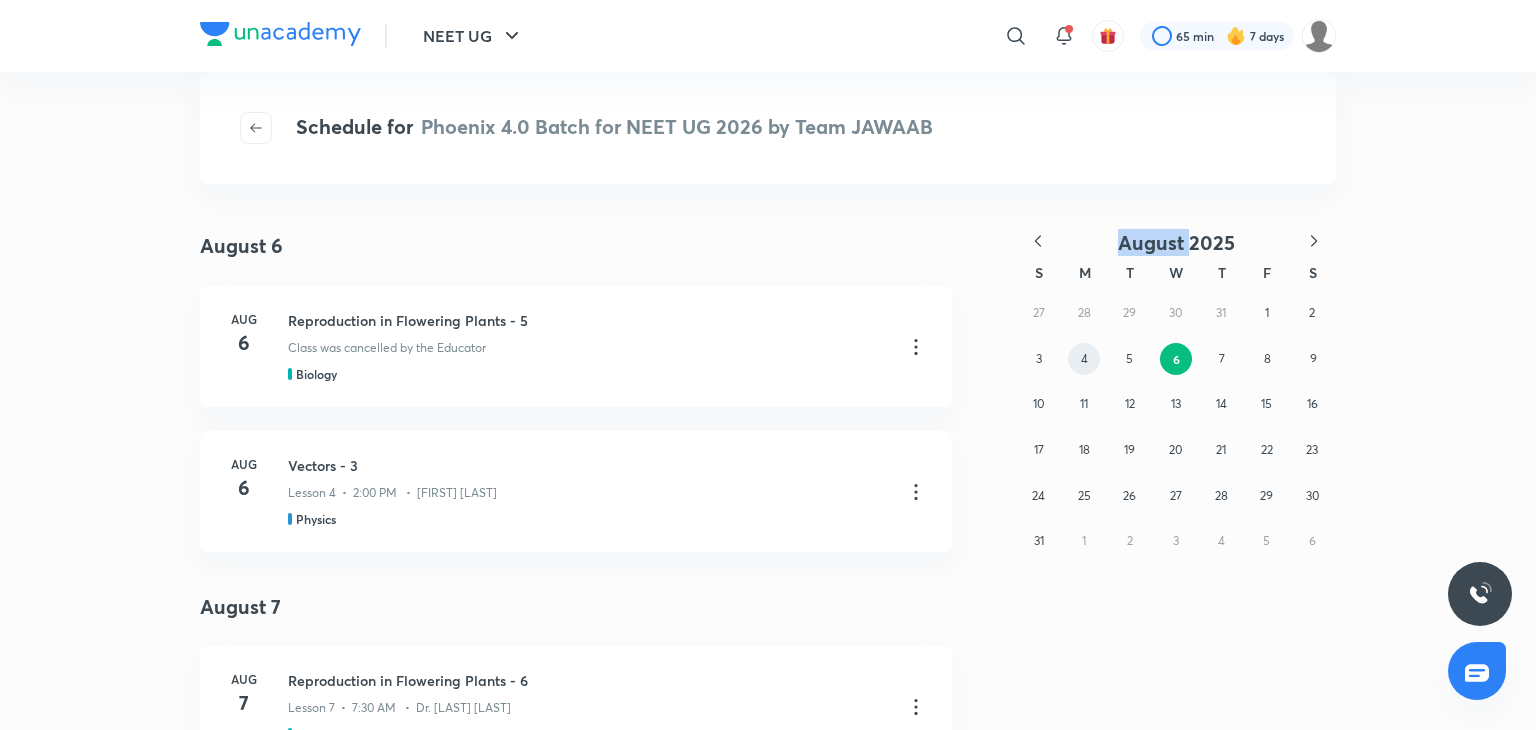click on "4" at bounding box center (1084, 359) 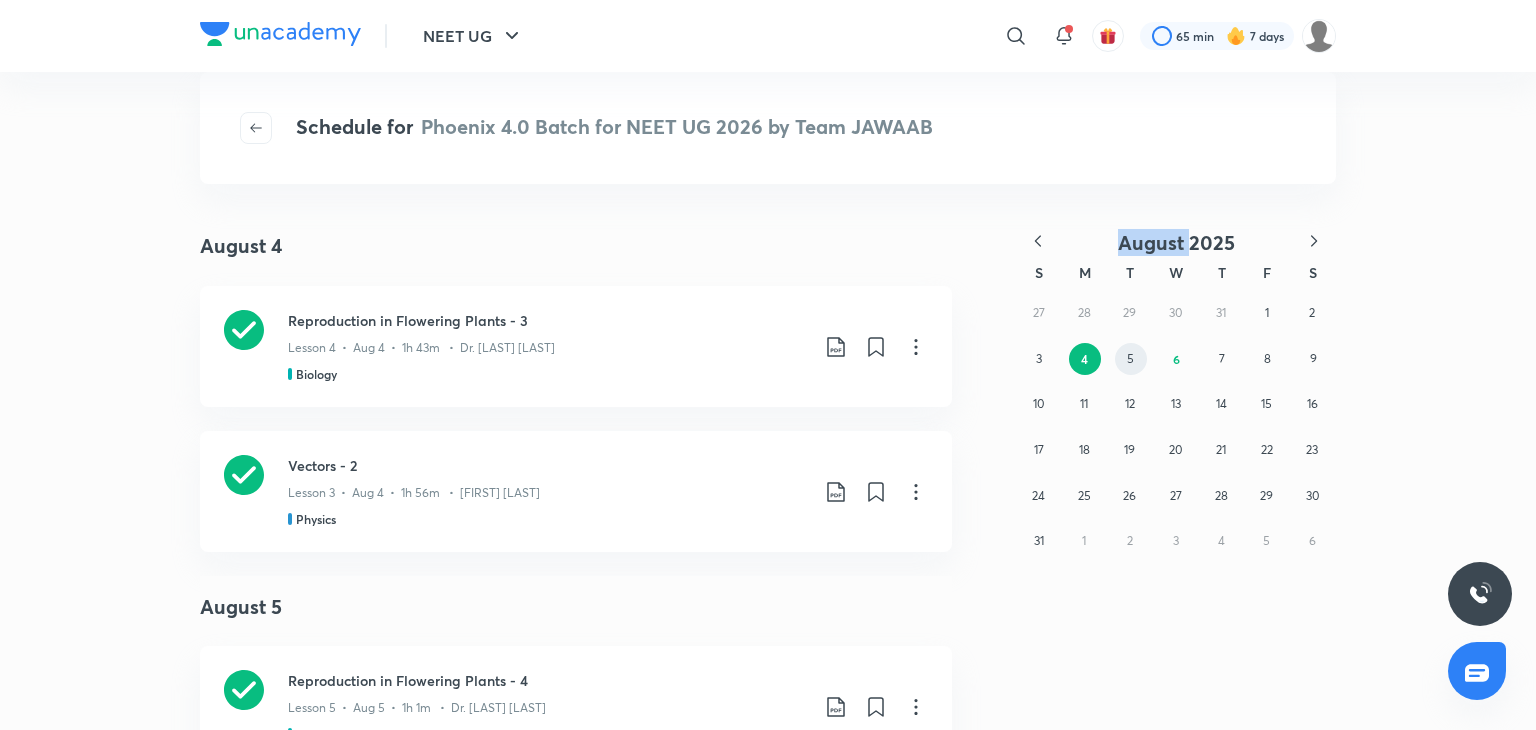 click on "5" at bounding box center [1130, 358] 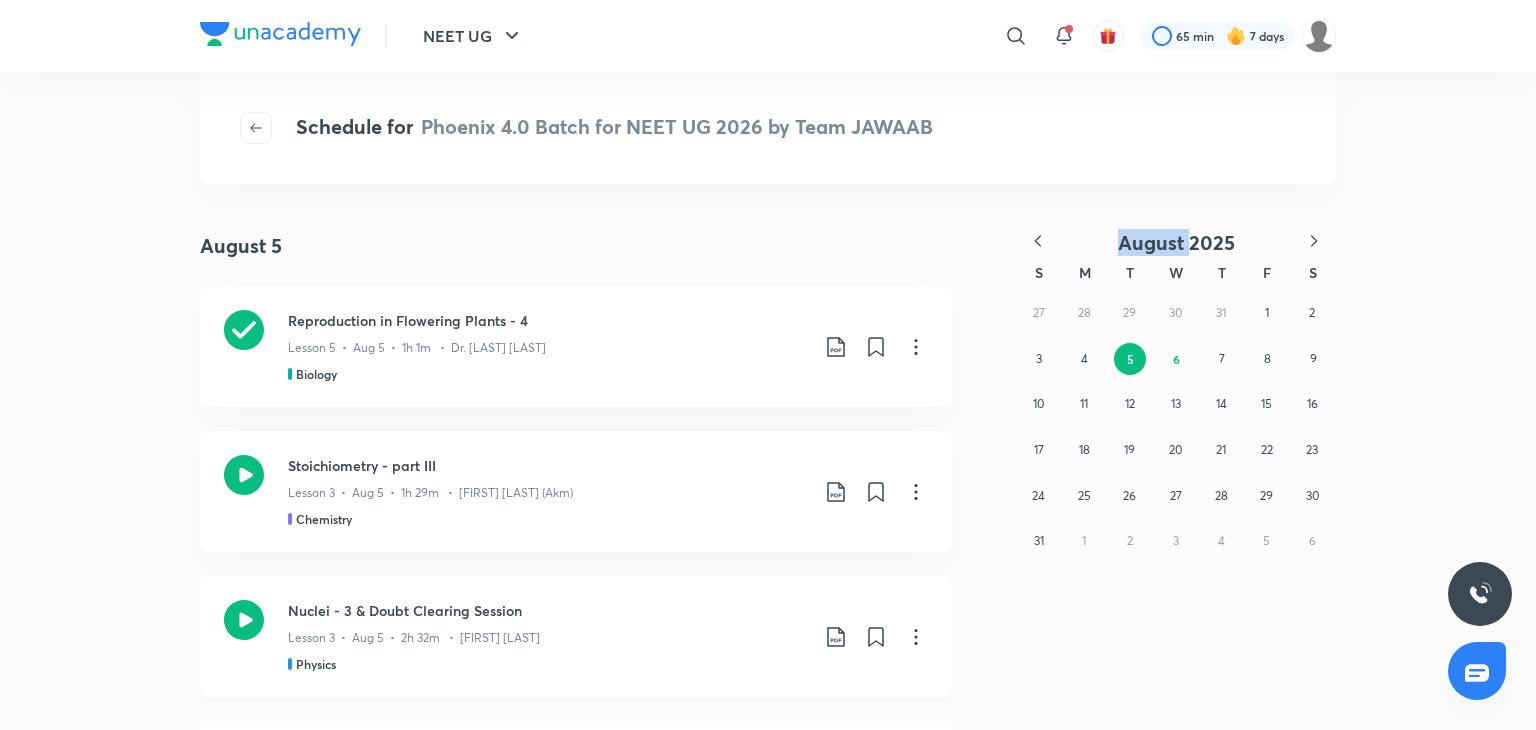 click 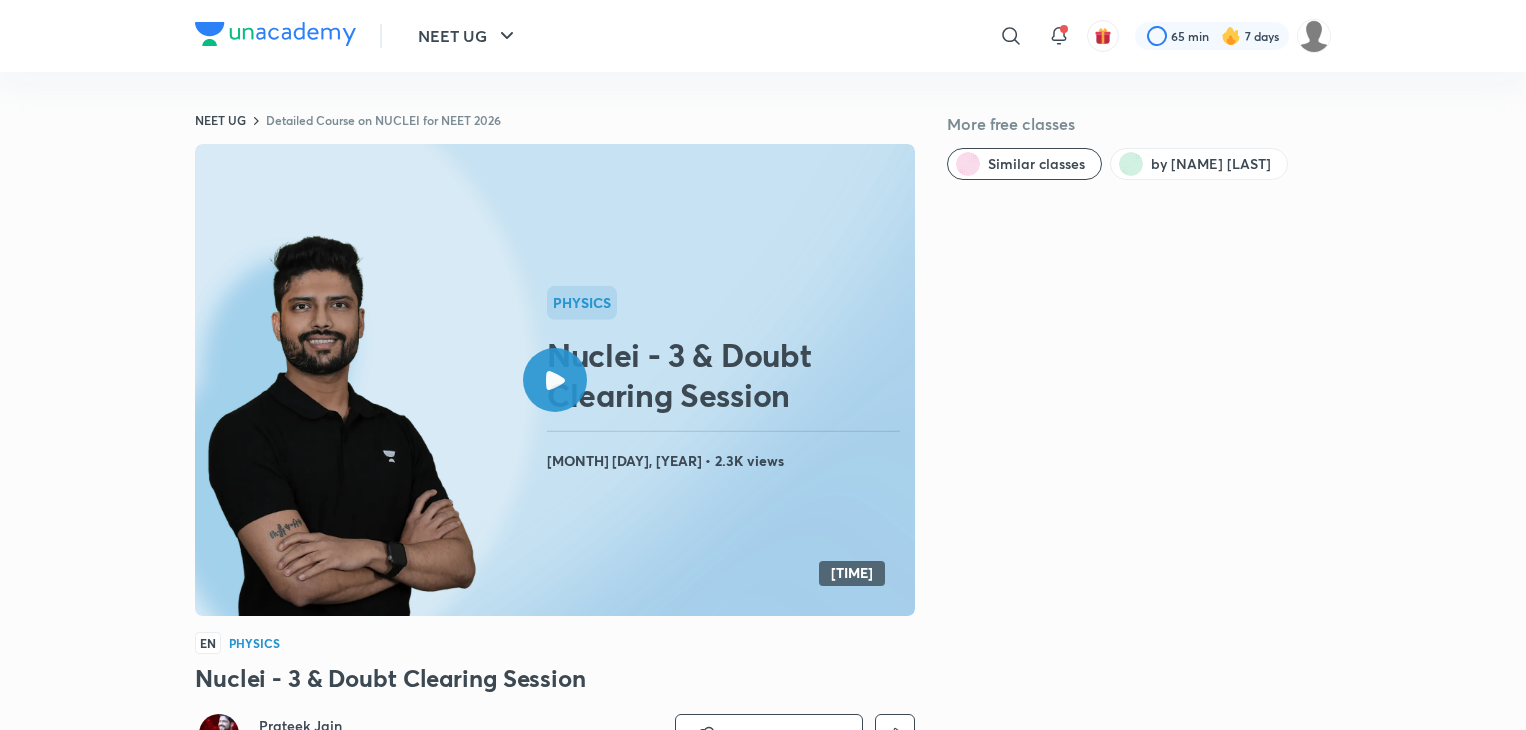 scroll, scrollTop: 0, scrollLeft: 0, axis: both 